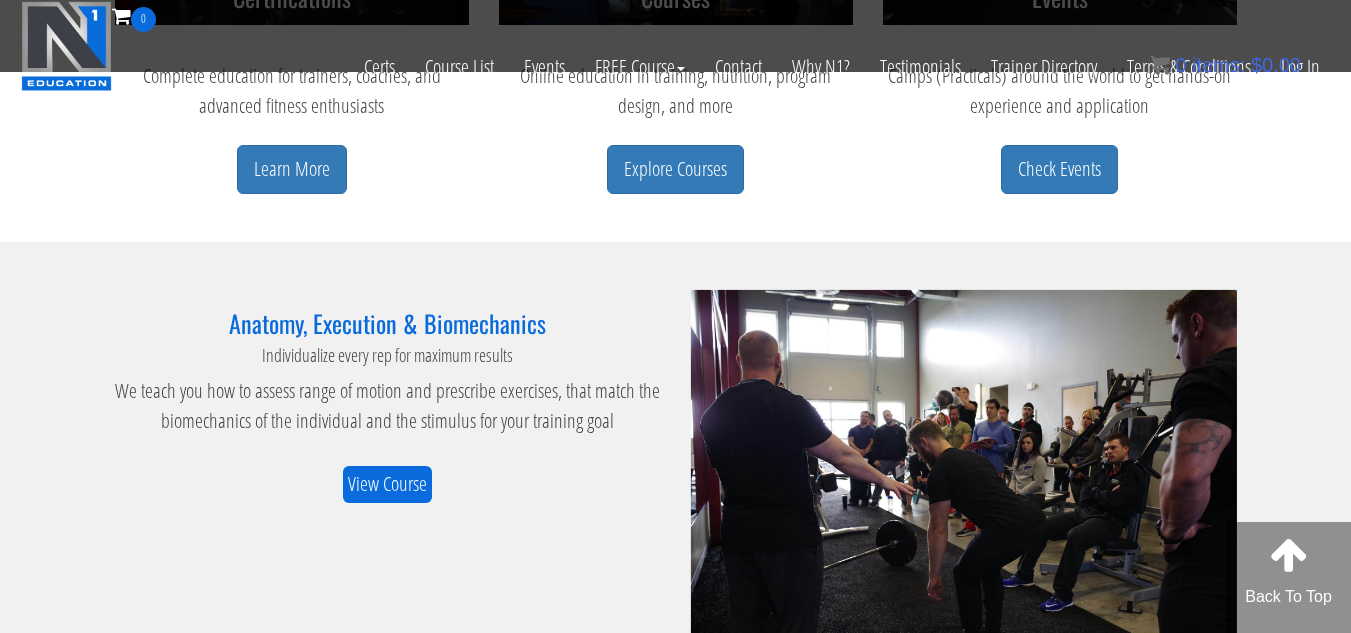 scroll, scrollTop: 1200, scrollLeft: 0, axis: vertical 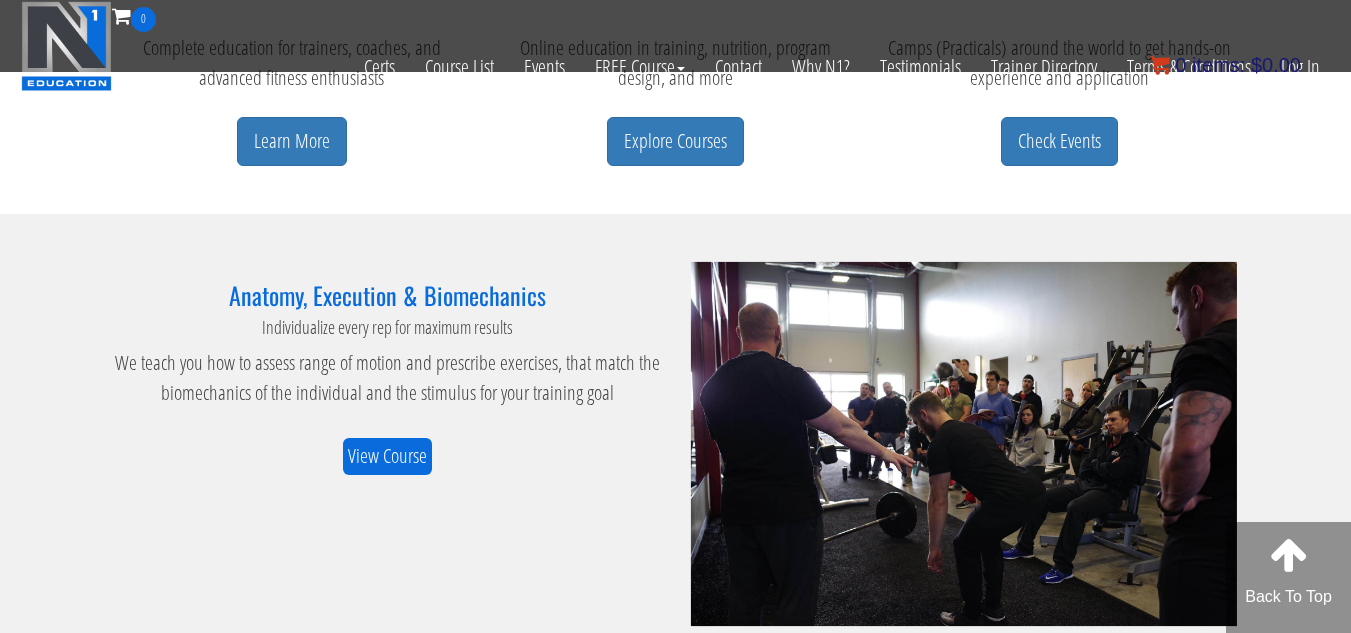 click on "$ 0.00" at bounding box center (1276, 65) 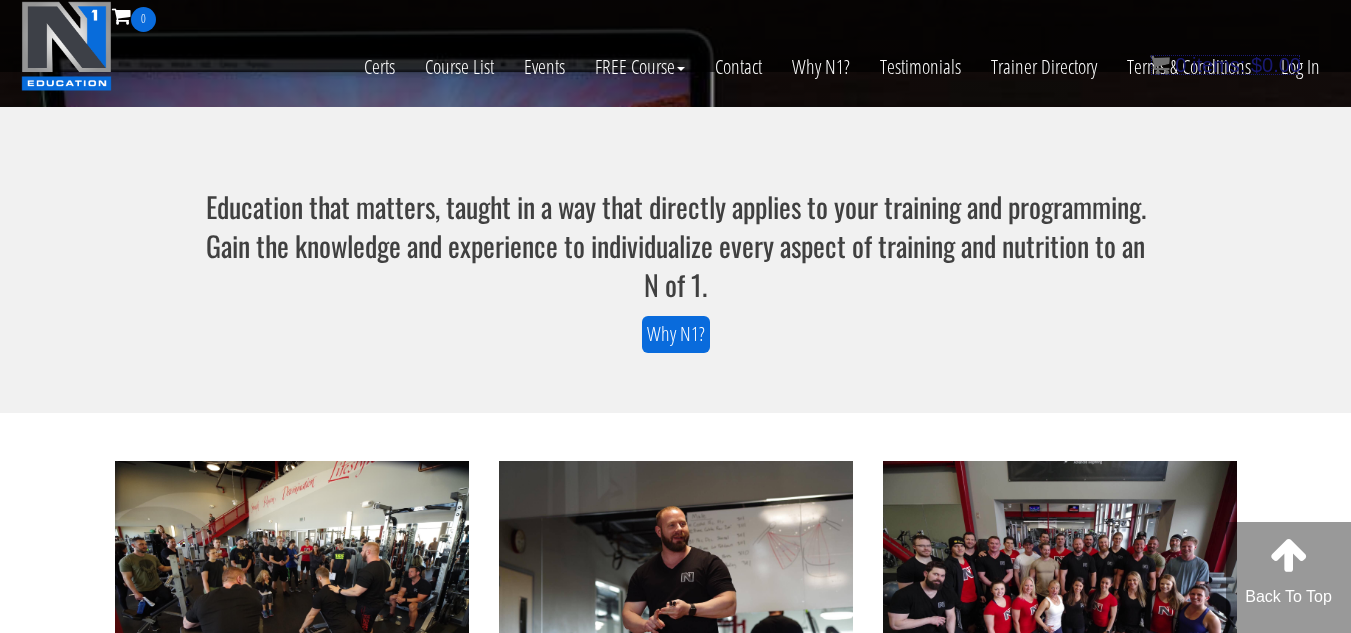 scroll, scrollTop: 0, scrollLeft: 0, axis: both 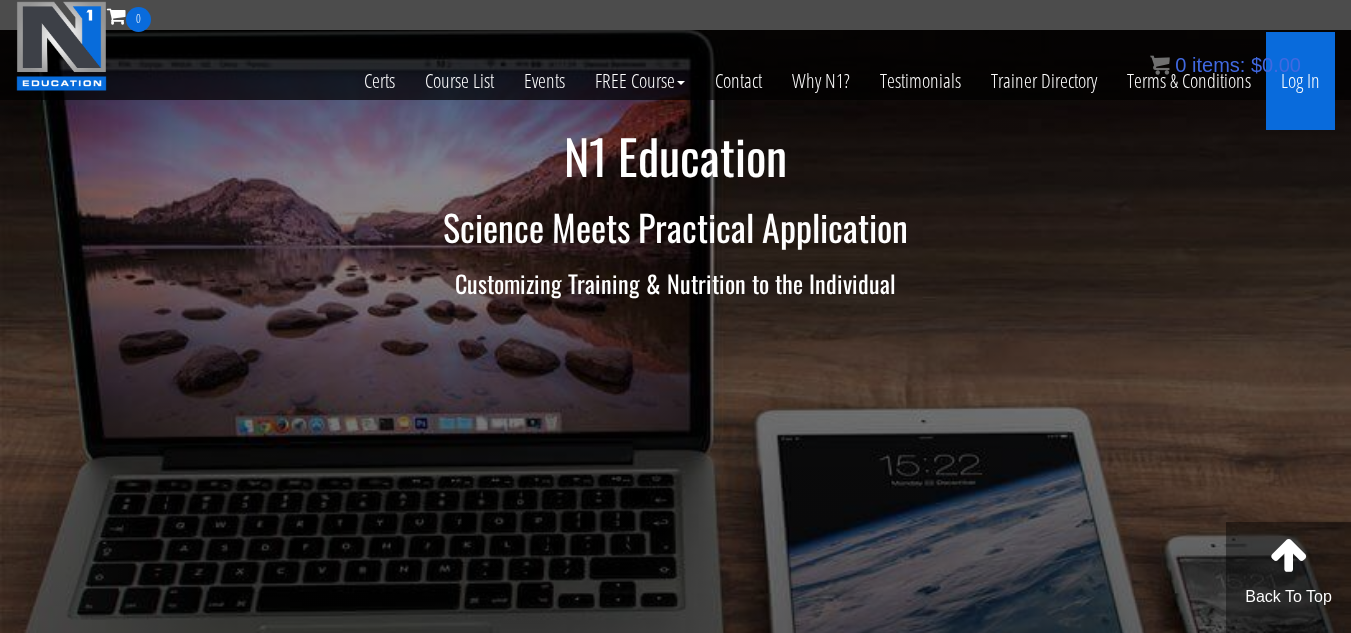 click on "Log In" at bounding box center [1300, 81] 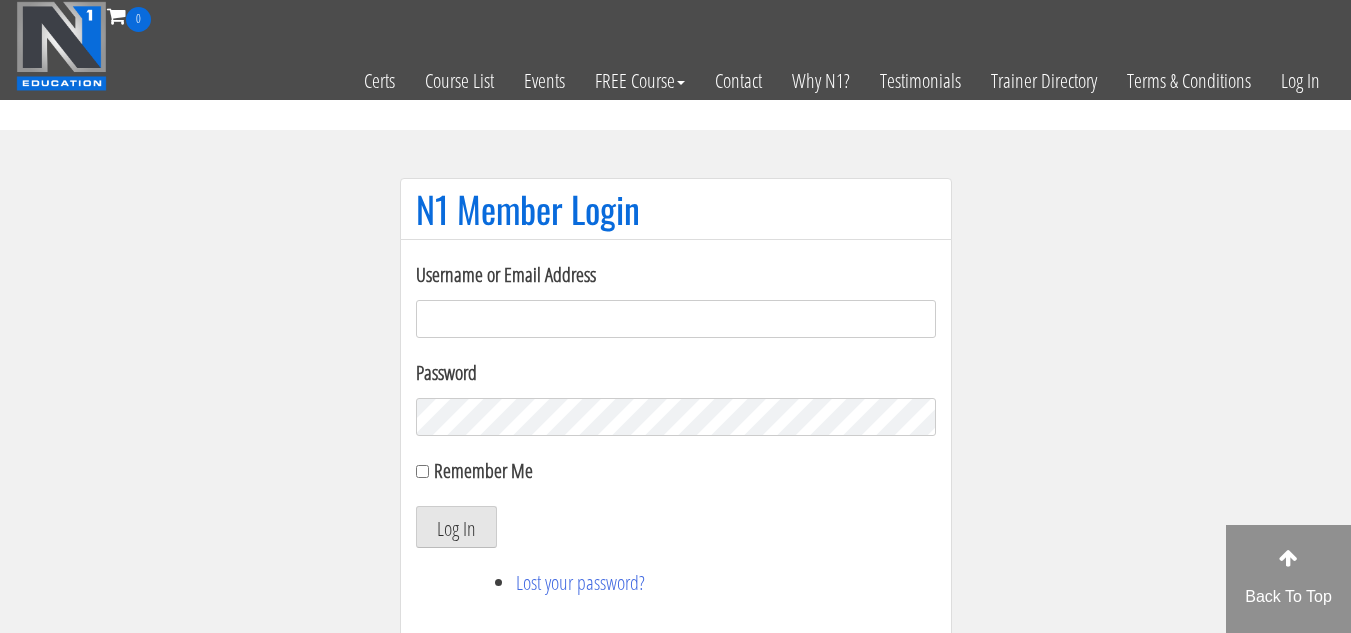 scroll, scrollTop: 0, scrollLeft: 0, axis: both 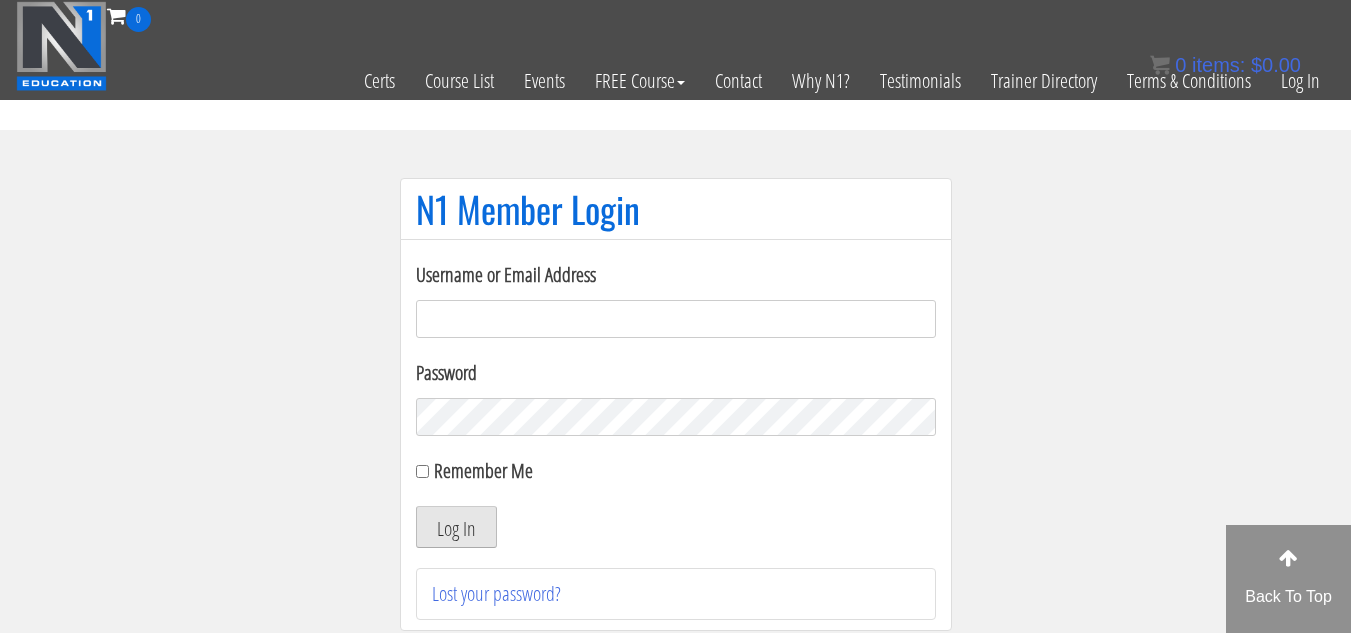 type on "emanueleinvernizzi00@gmail.com" 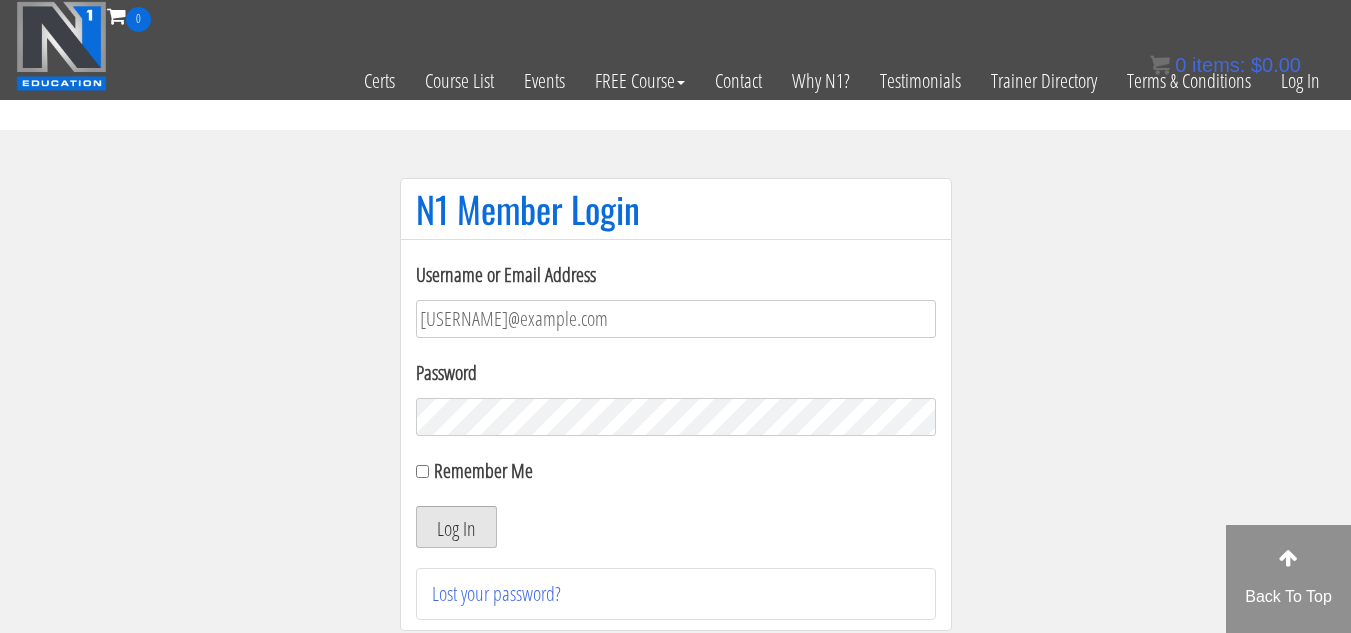 click on "Log In" at bounding box center (456, 527) 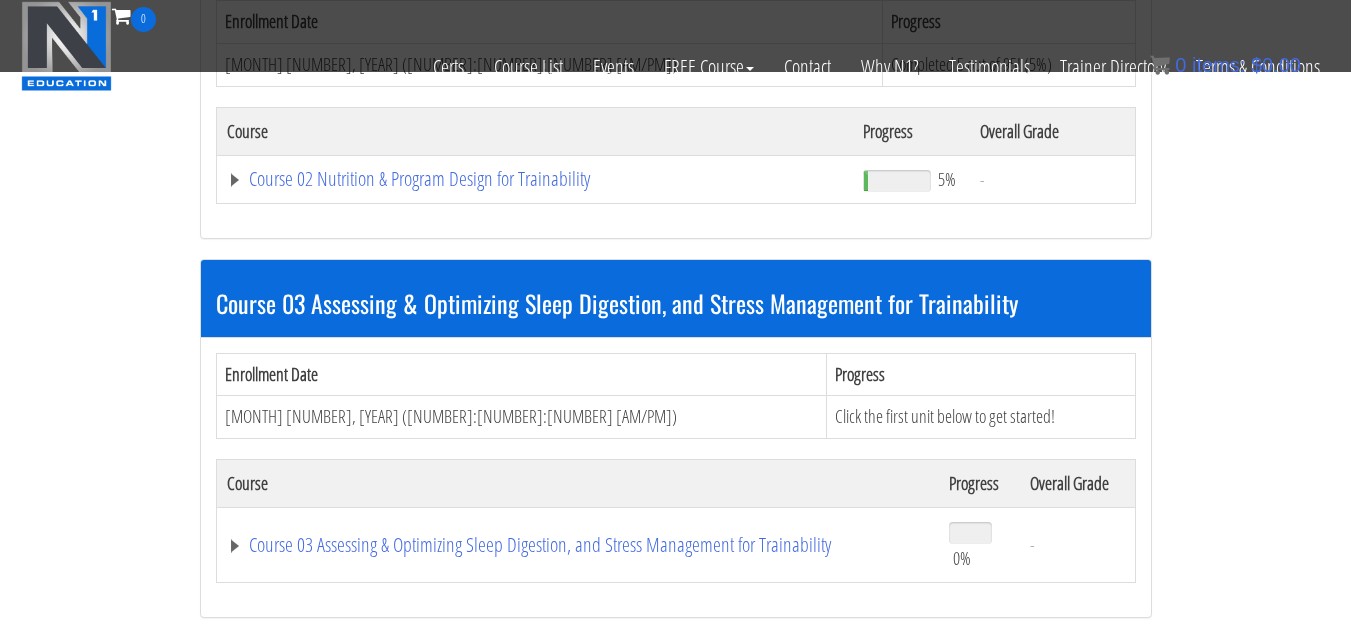 scroll, scrollTop: 400, scrollLeft: 0, axis: vertical 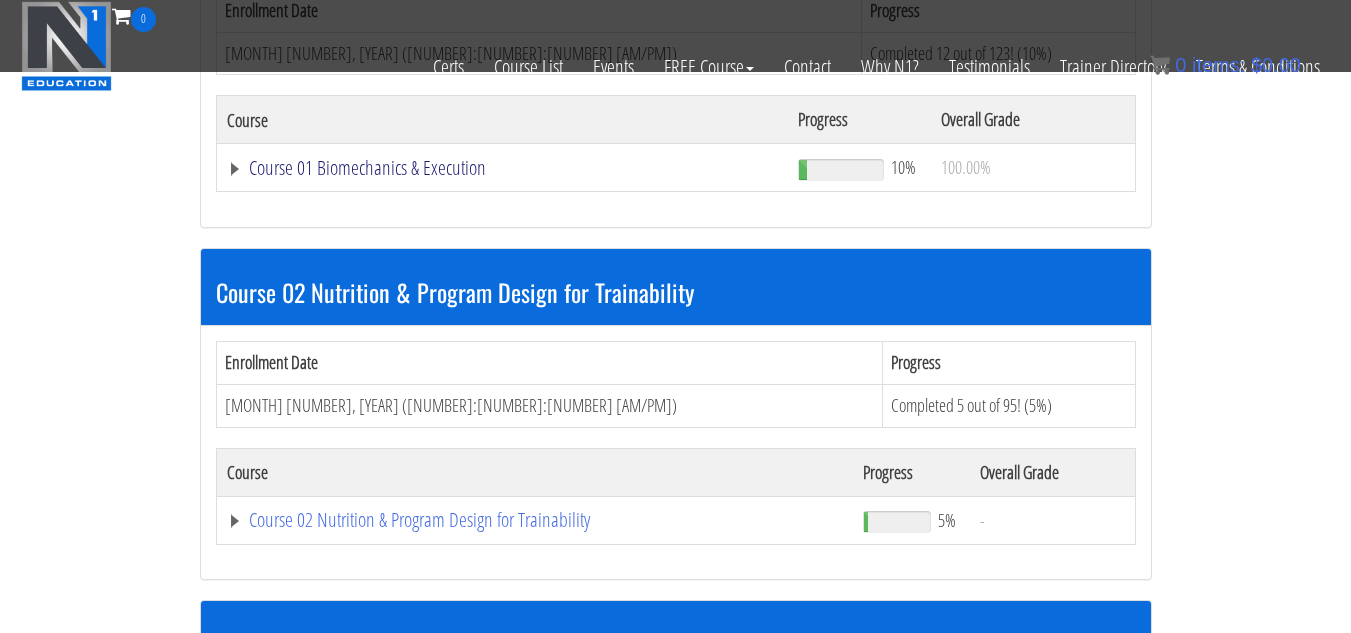 click on "Course 01 Biomechanics & Execution" at bounding box center (503, 168) 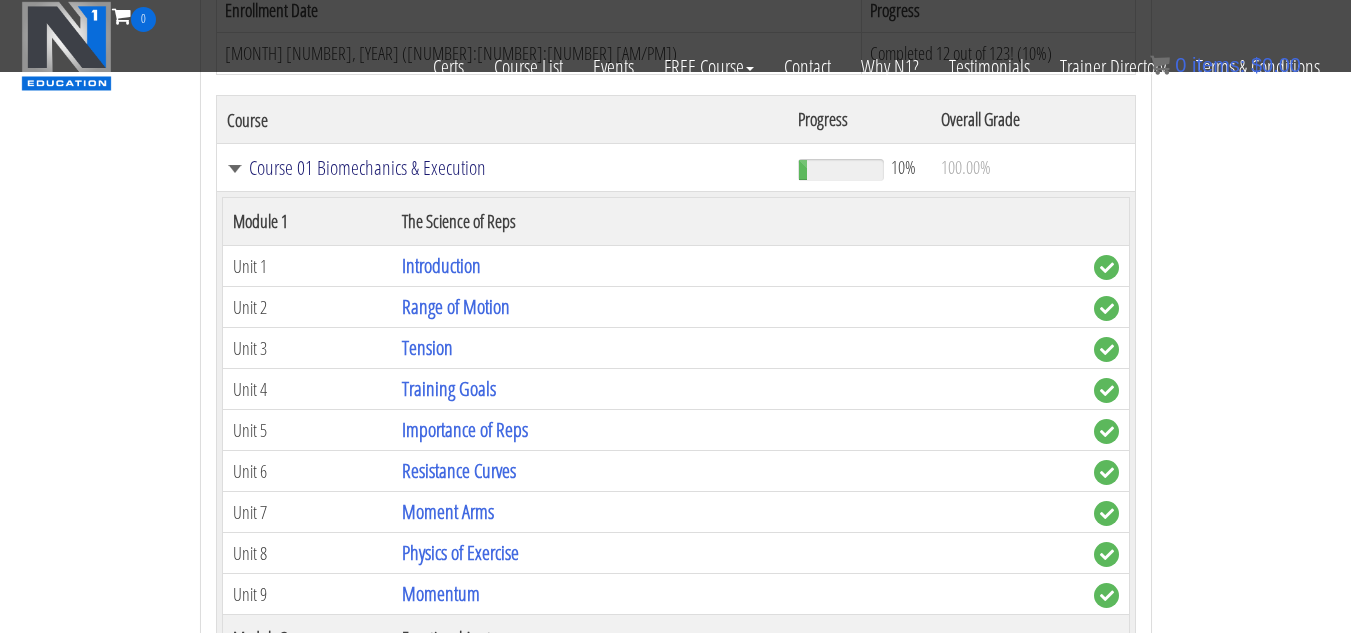scroll, scrollTop: 401, scrollLeft: 0, axis: vertical 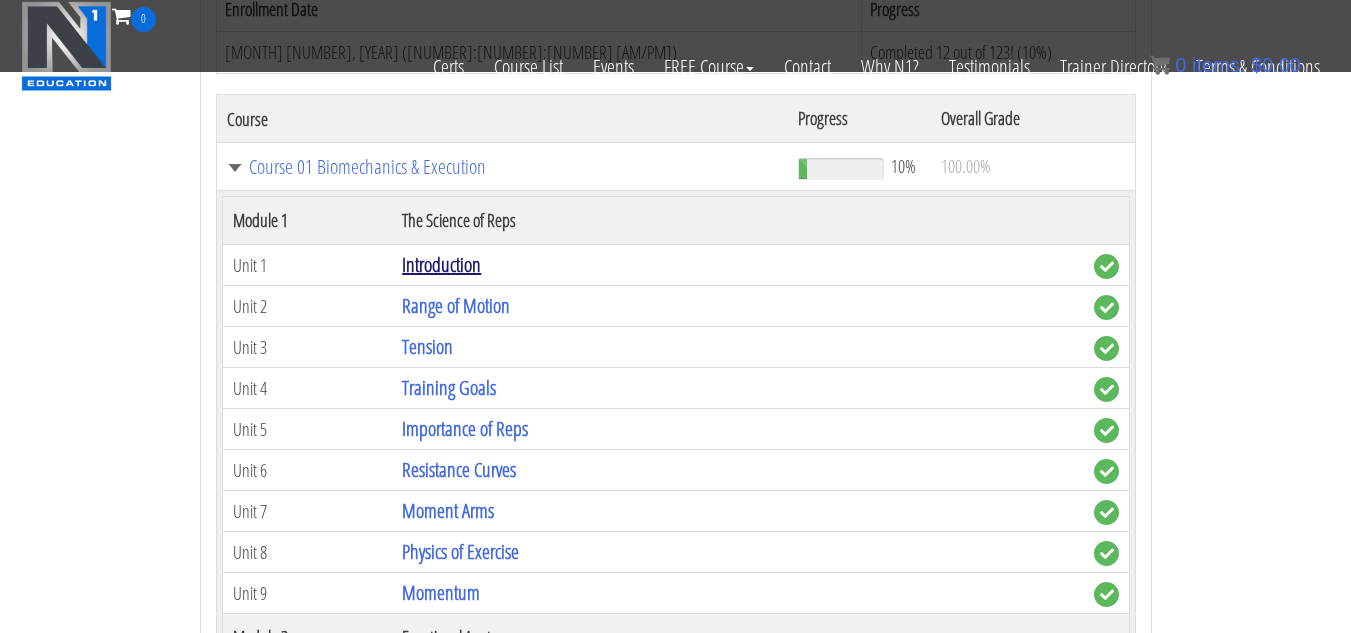 click on "Introduction" at bounding box center (441, 264) 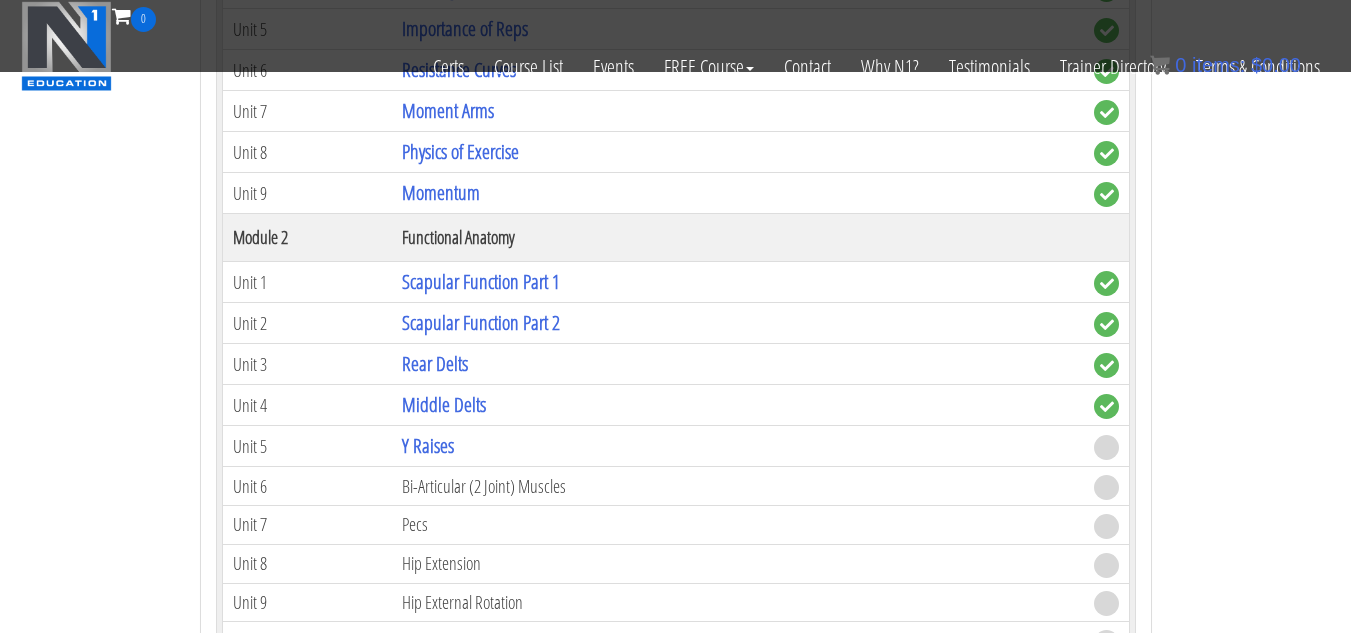 scroll, scrollTop: 690, scrollLeft: 0, axis: vertical 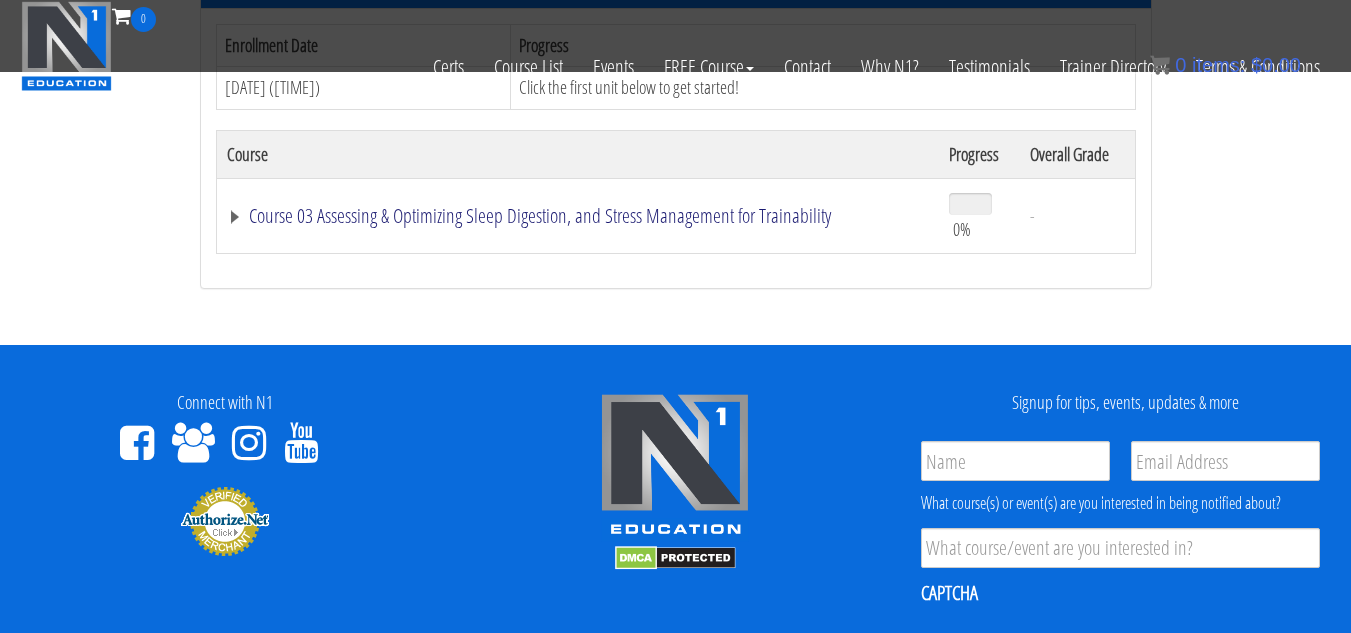 click on "Course 03 Assessing & Optimizing Sleep Digestion, and Stress Management for Trainability" at bounding box center [503, -502] 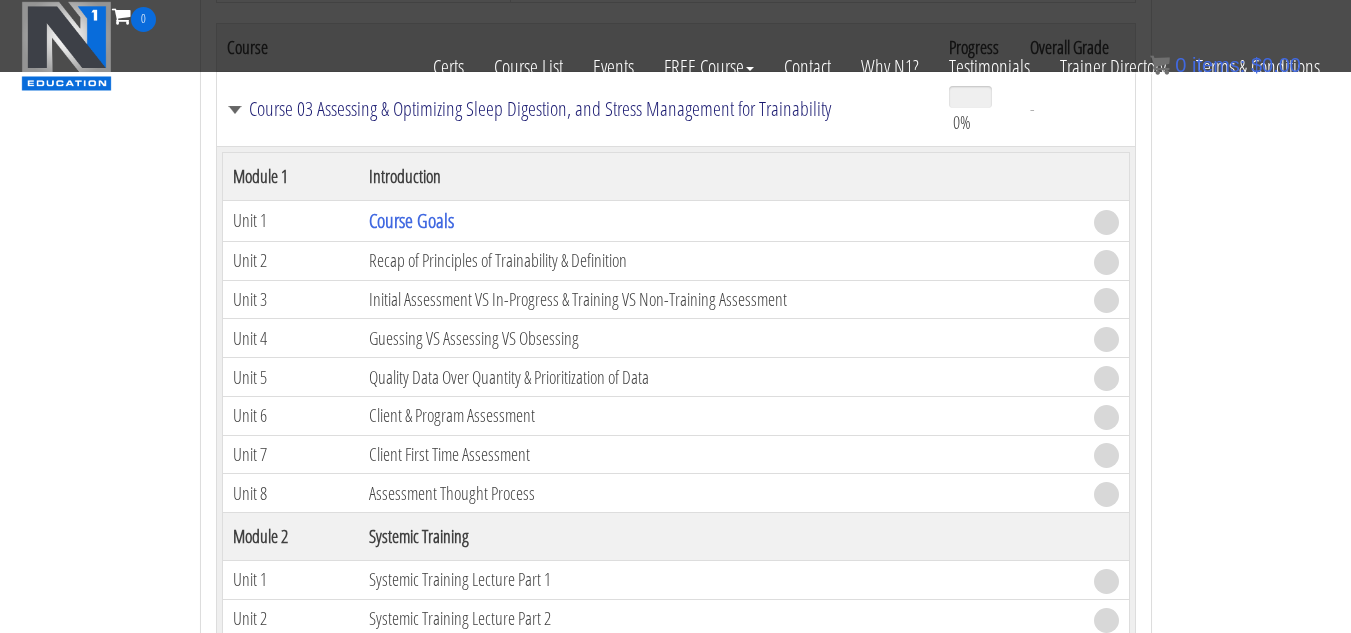scroll, scrollTop: 970, scrollLeft: 0, axis: vertical 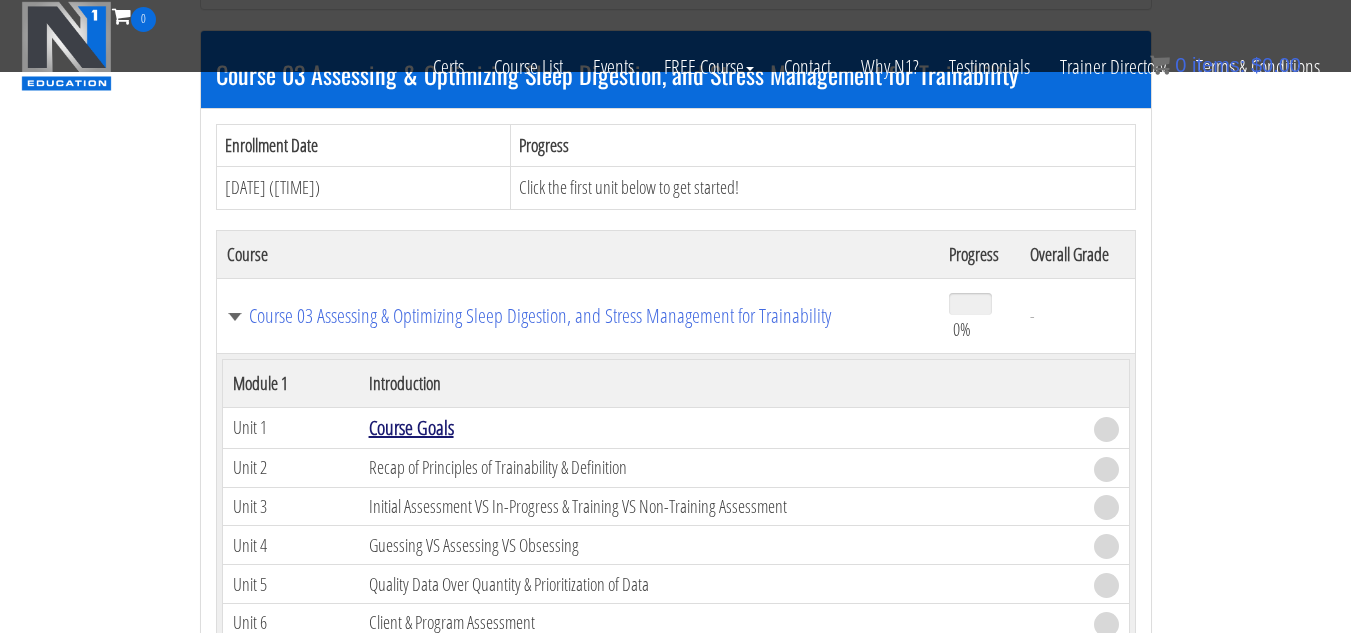 click on "Course Goals" at bounding box center [411, 427] 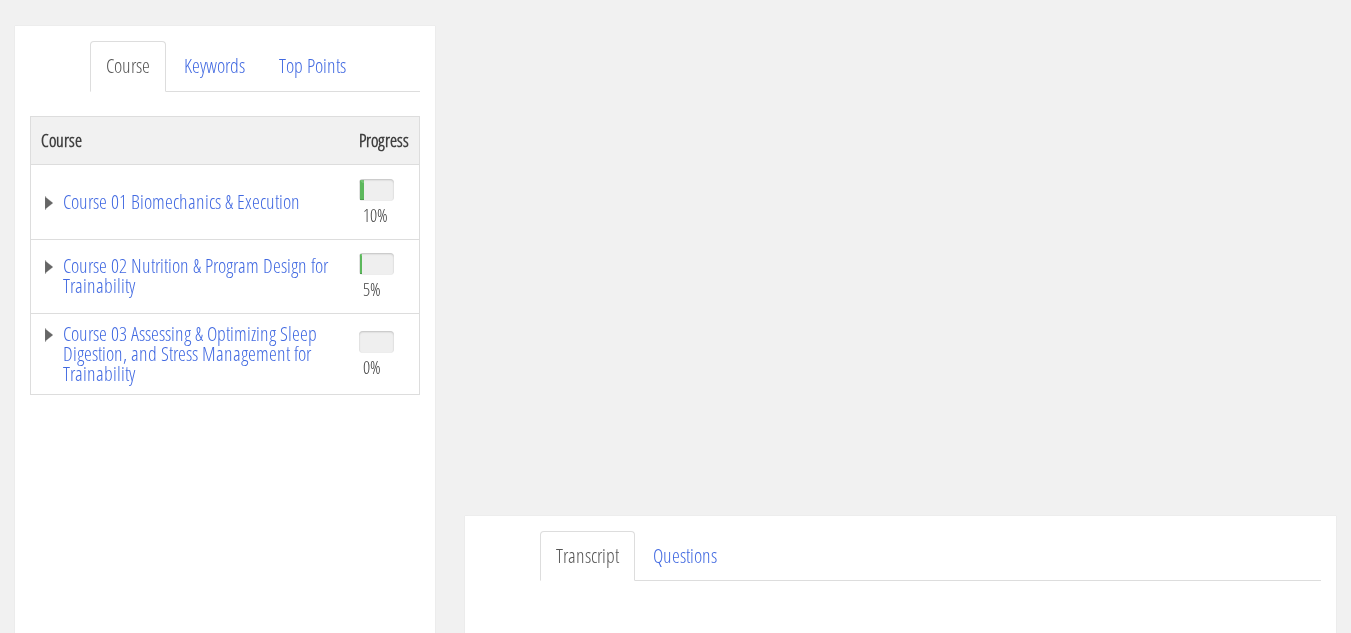scroll, scrollTop: 0, scrollLeft: 0, axis: both 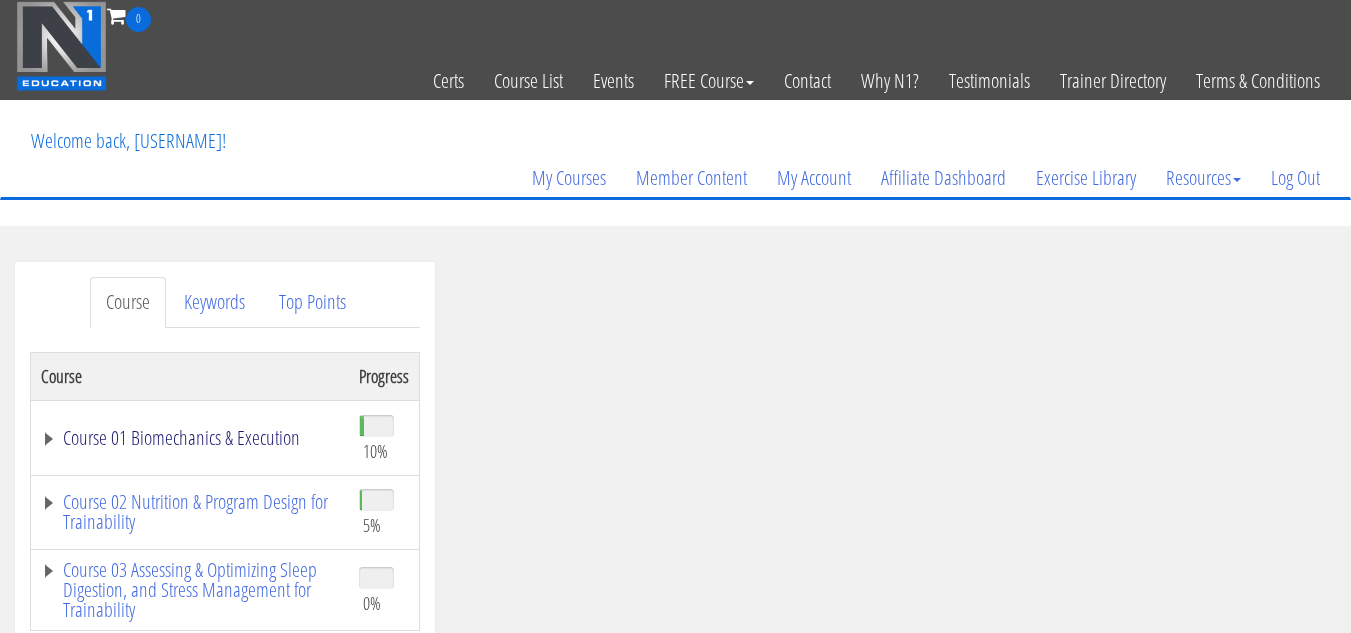 click on "Course 01 Biomechanics & Execution" at bounding box center (190, 438) 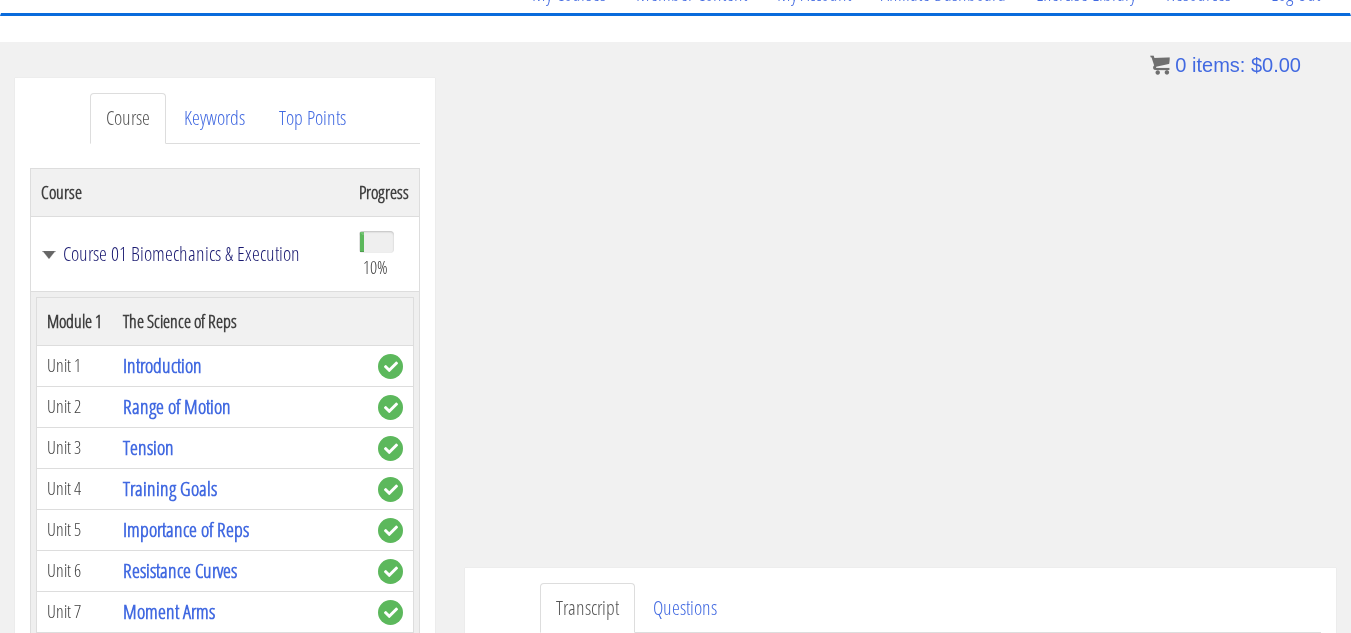 scroll, scrollTop: 200, scrollLeft: 0, axis: vertical 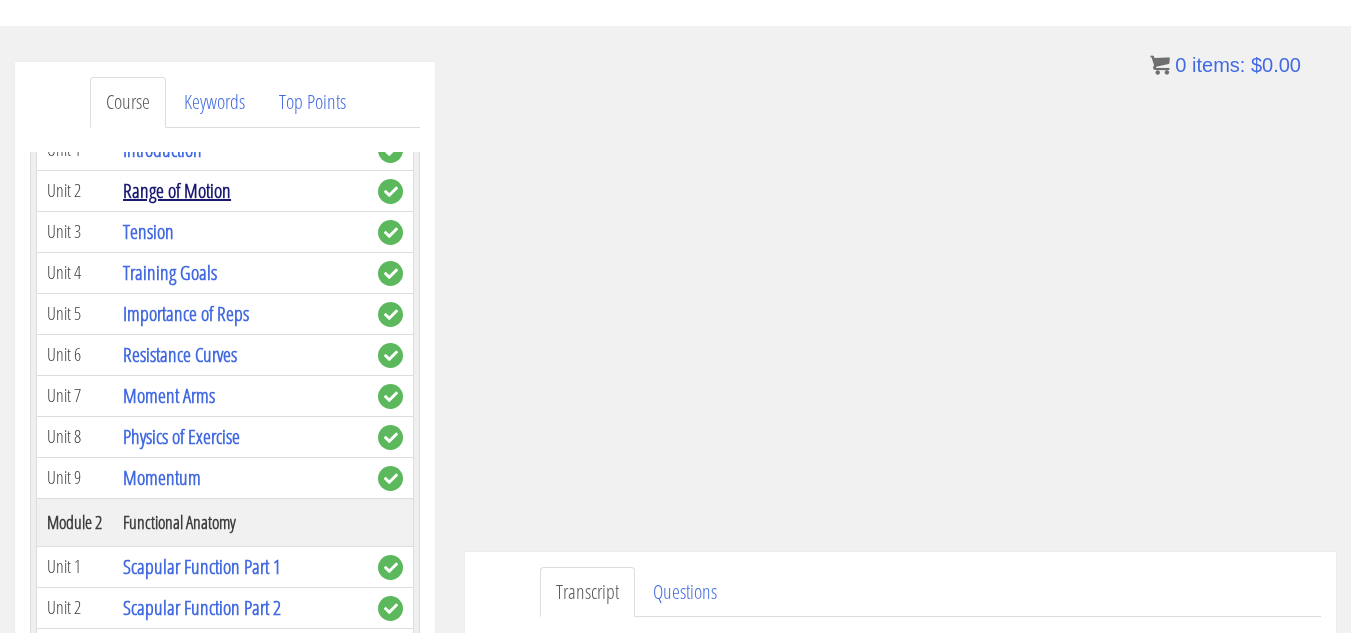 click on "Range of Motion" at bounding box center (177, 190) 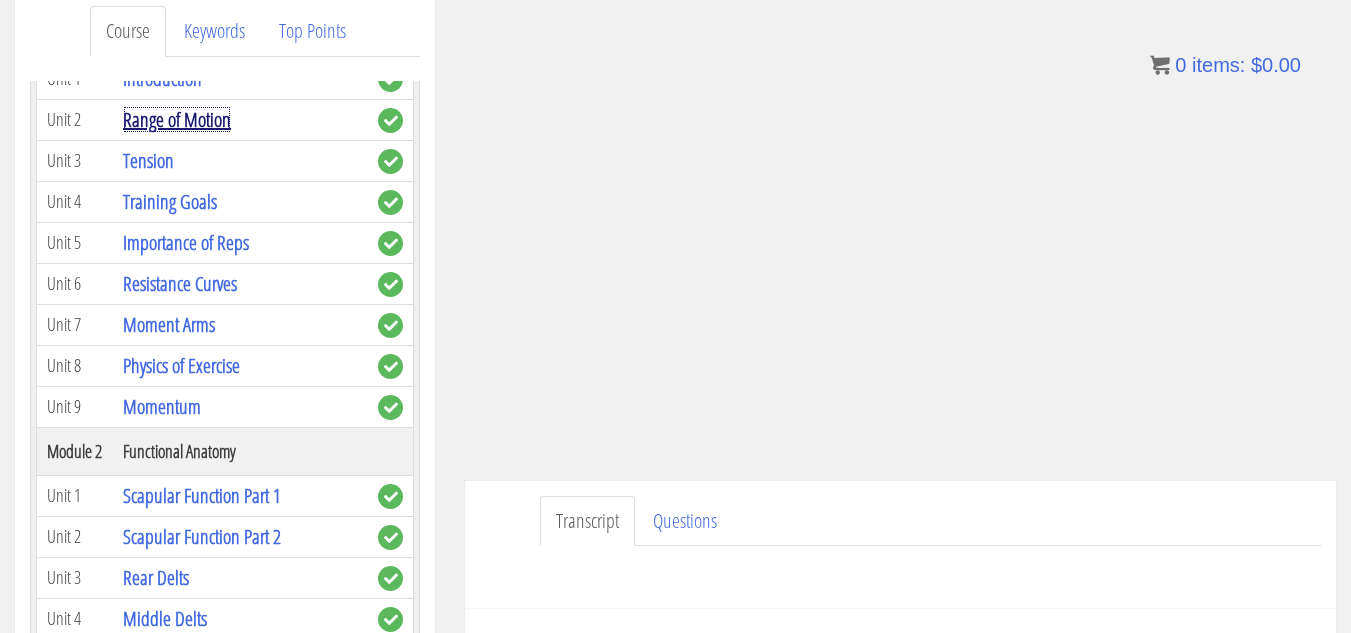 scroll, scrollTop: 224, scrollLeft: 0, axis: vertical 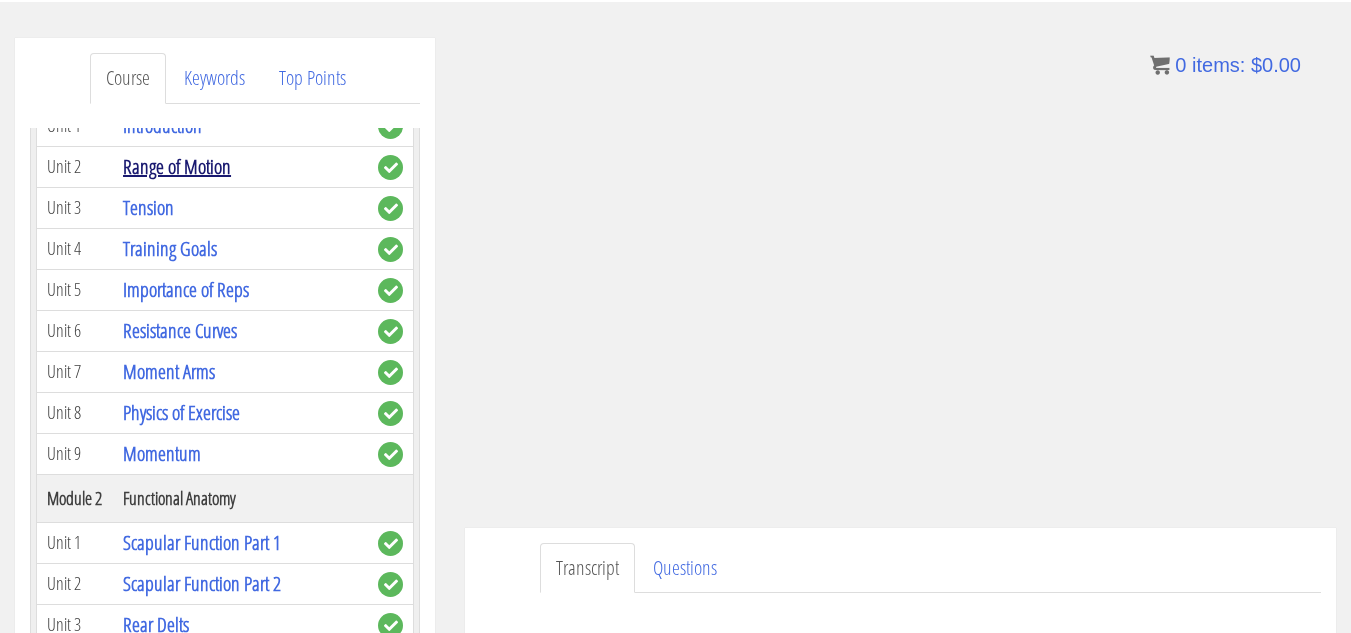 click on "Range of Motion" at bounding box center [177, 166] 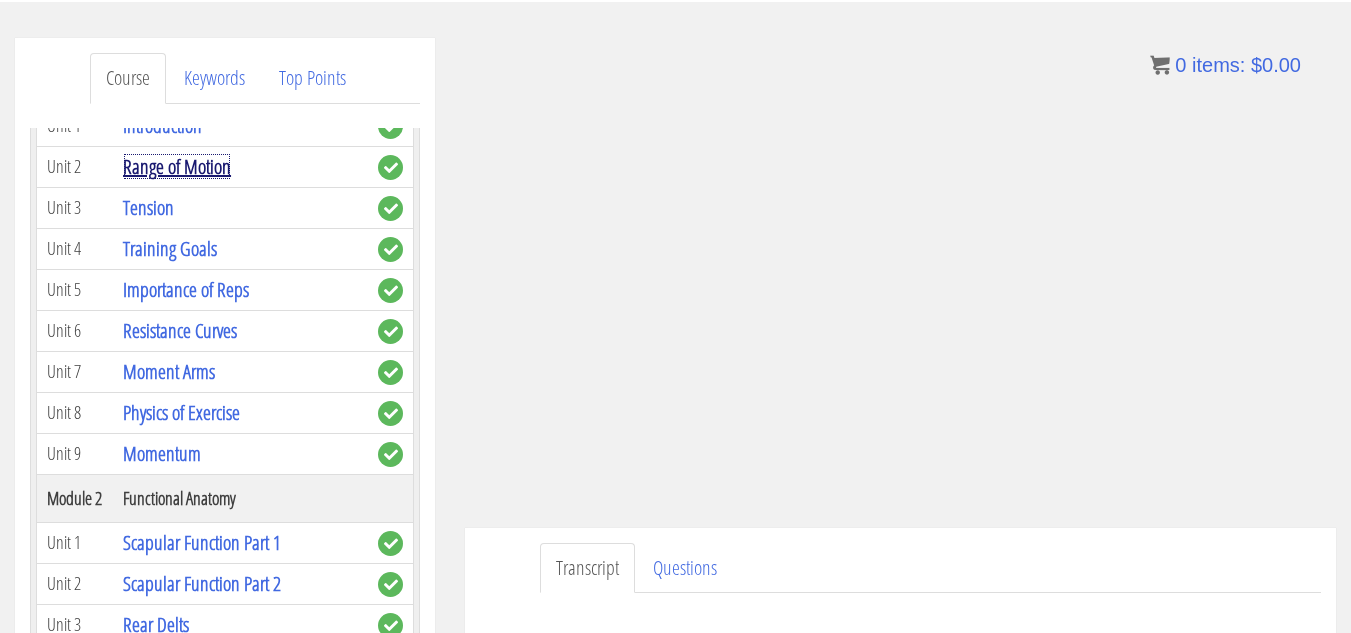 scroll, scrollTop: 324, scrollLeft: 0, axis: vertical 